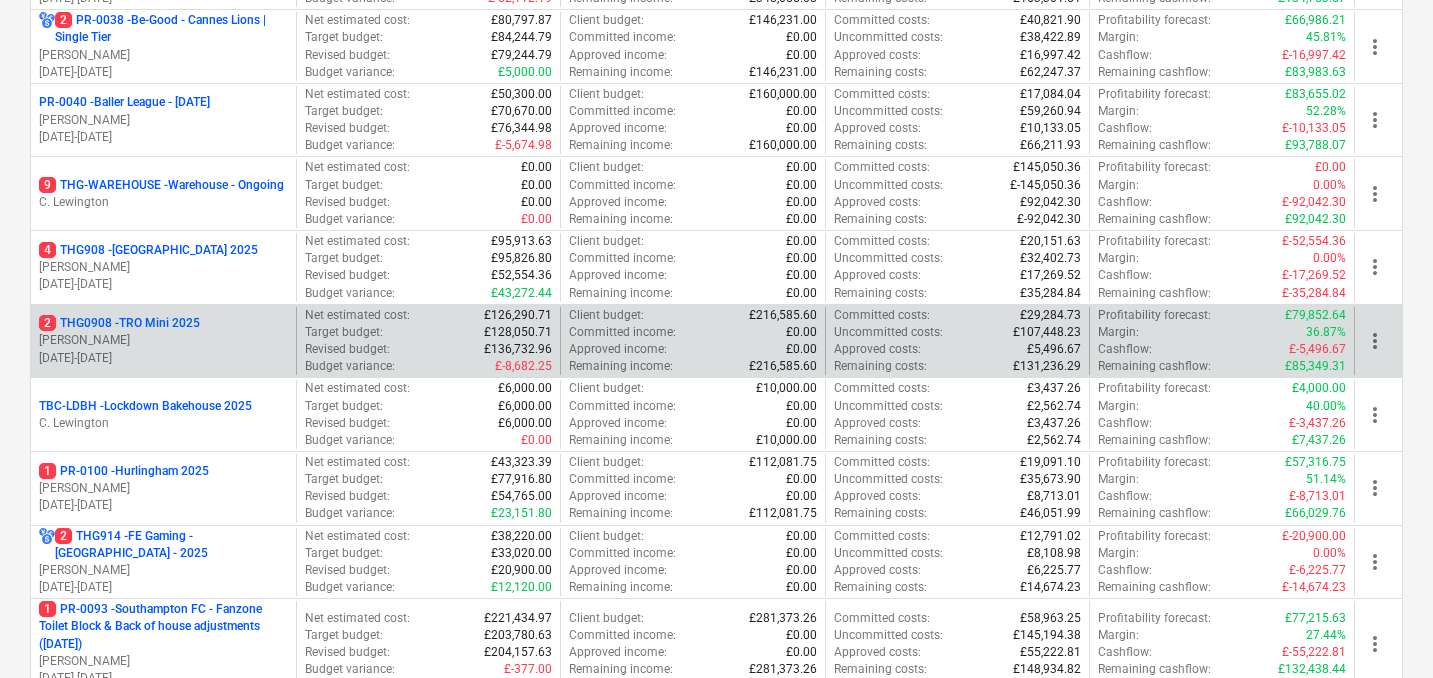 scroll, scrollTop: 782, scrollLeft: 0, axis: vertical 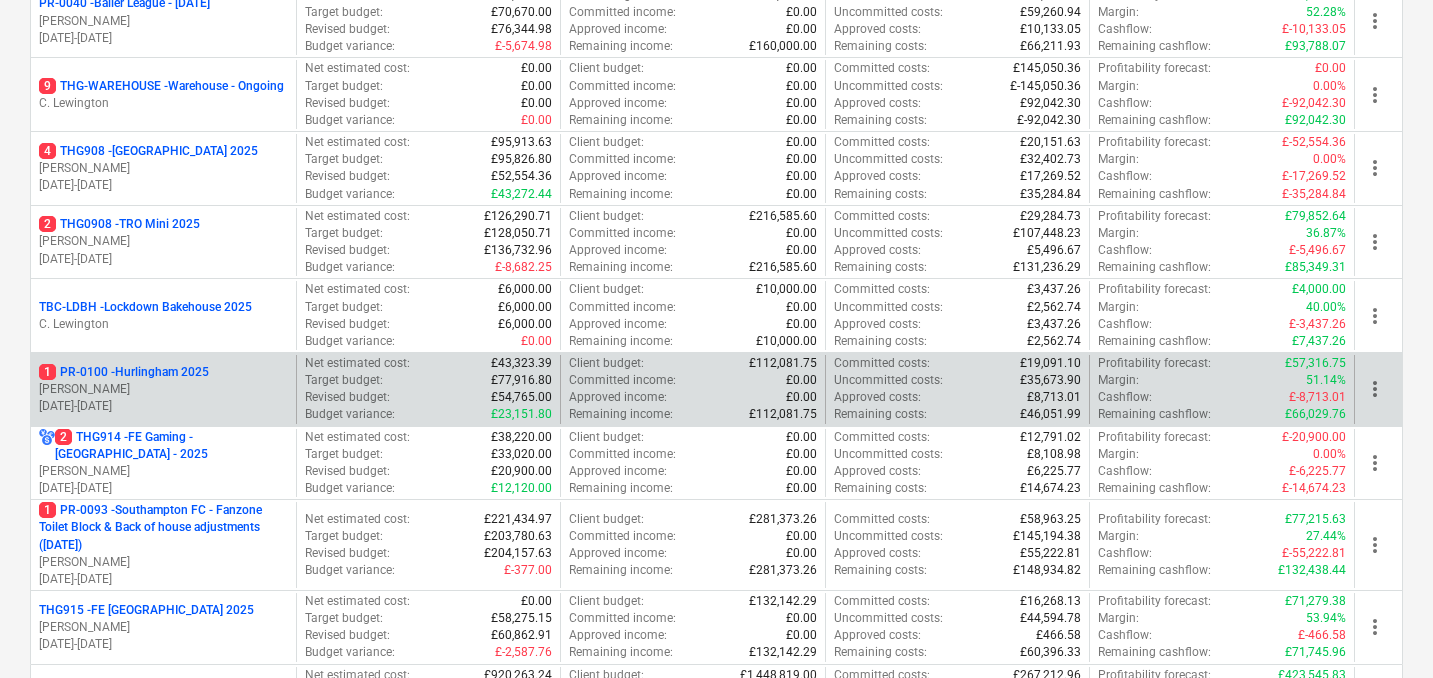 click on "1  PR-0100 -  Hurlingham 2025" at bounding box center (124, 372) 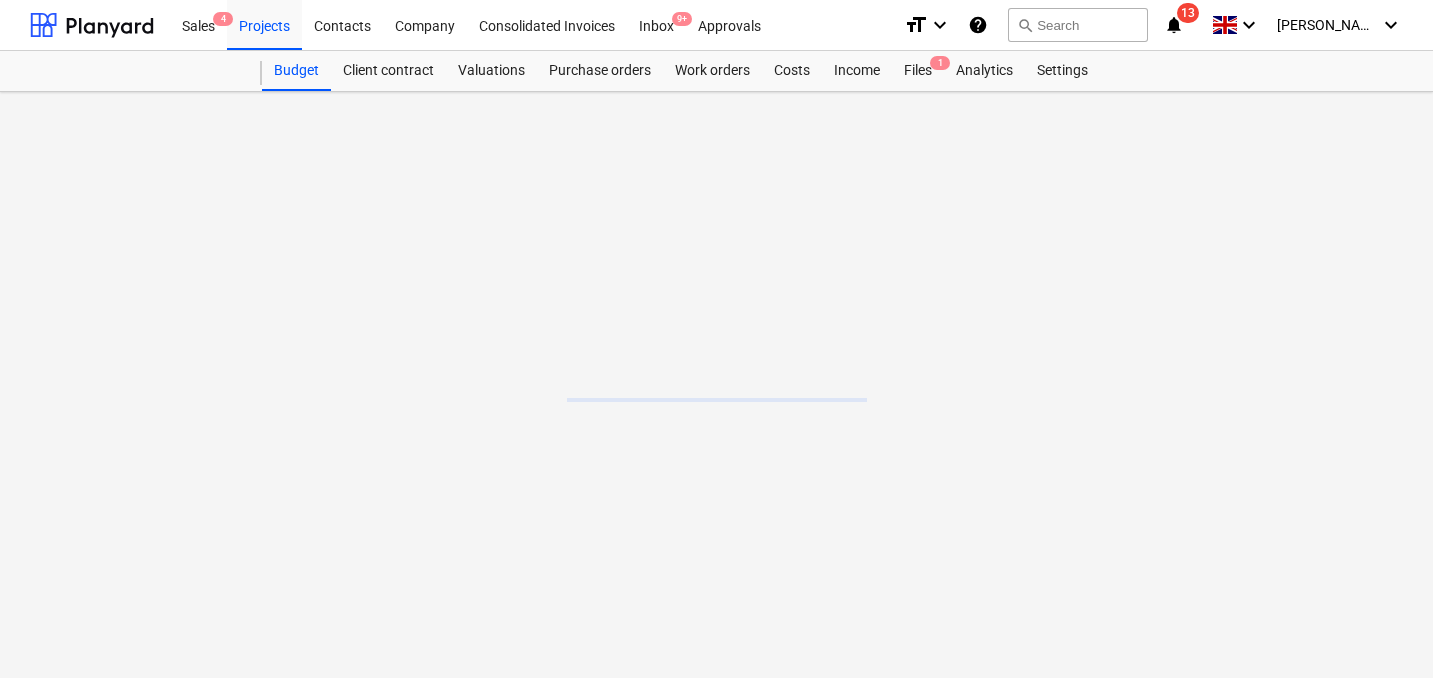scroll, scrollTop: 0, scrollLeft: 0, axis: both 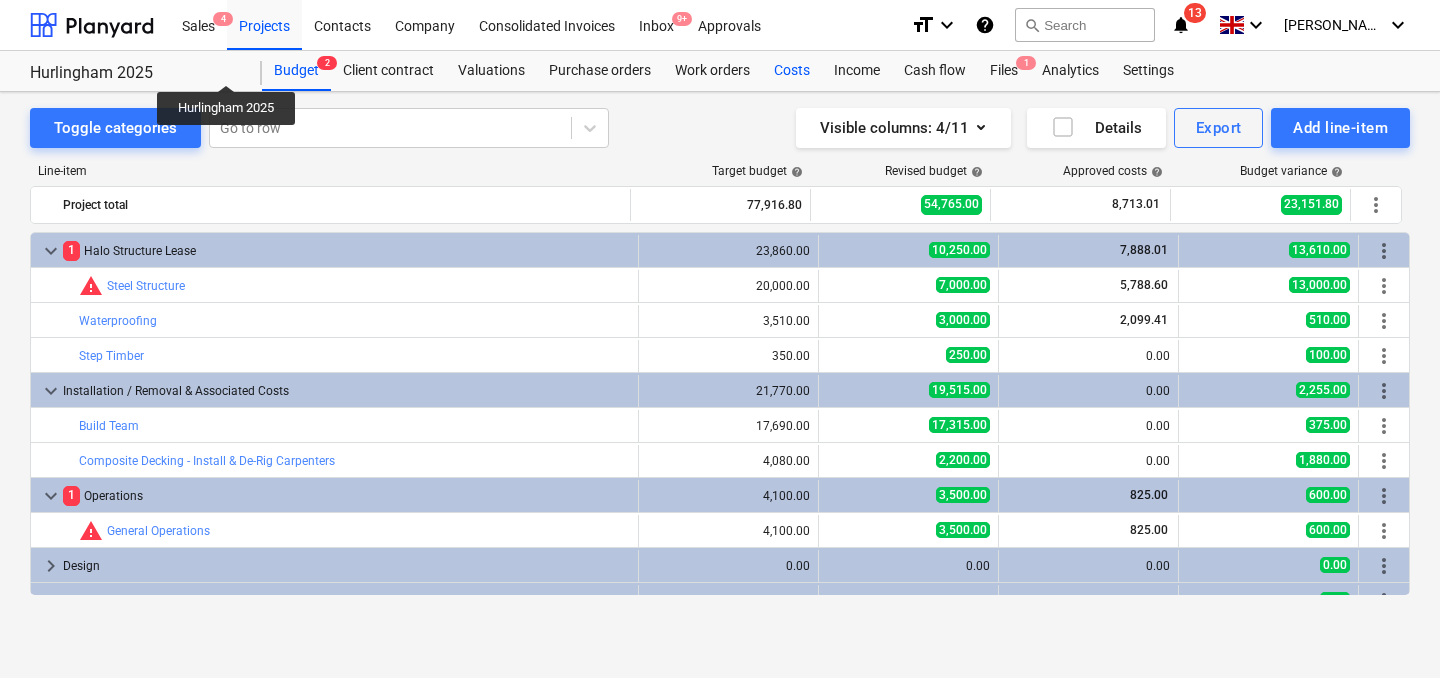 click on "Costs" at bounding box center (792, 71) 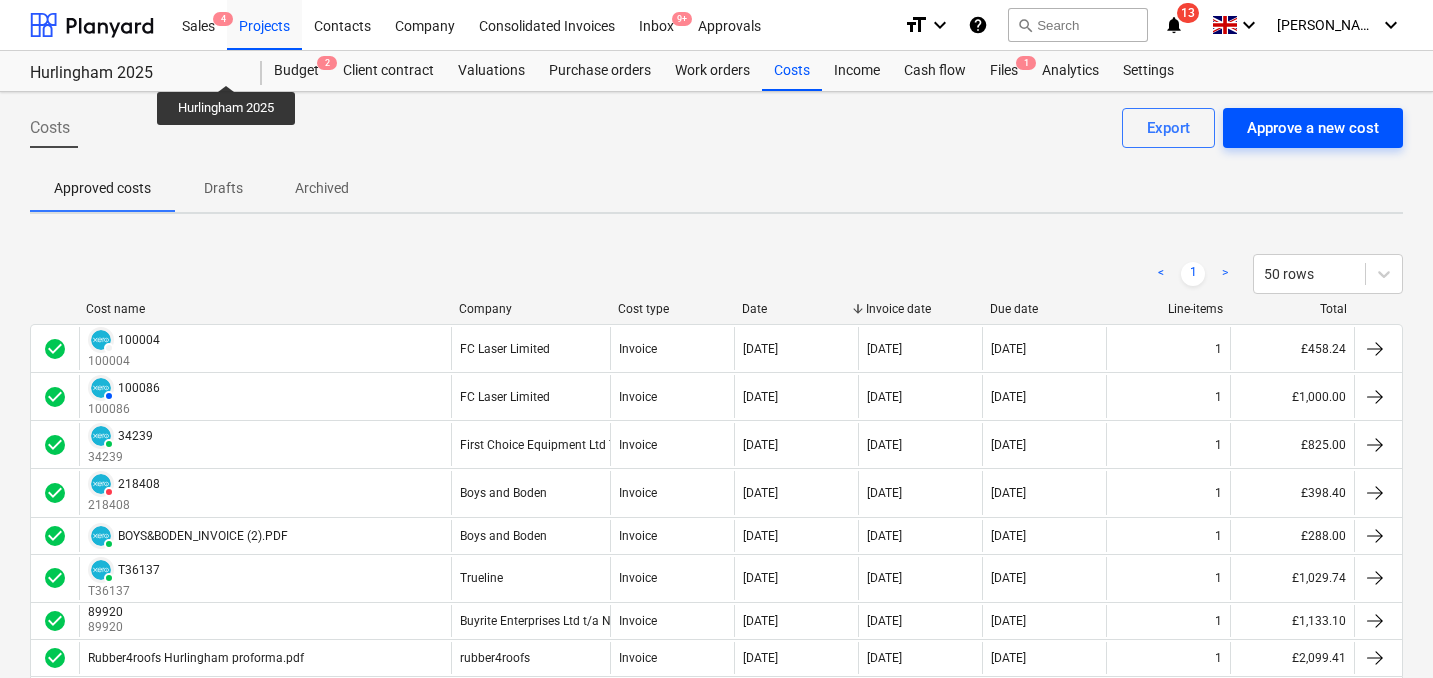 click on "Approve a new cost" at bounding box center (1313, 128) 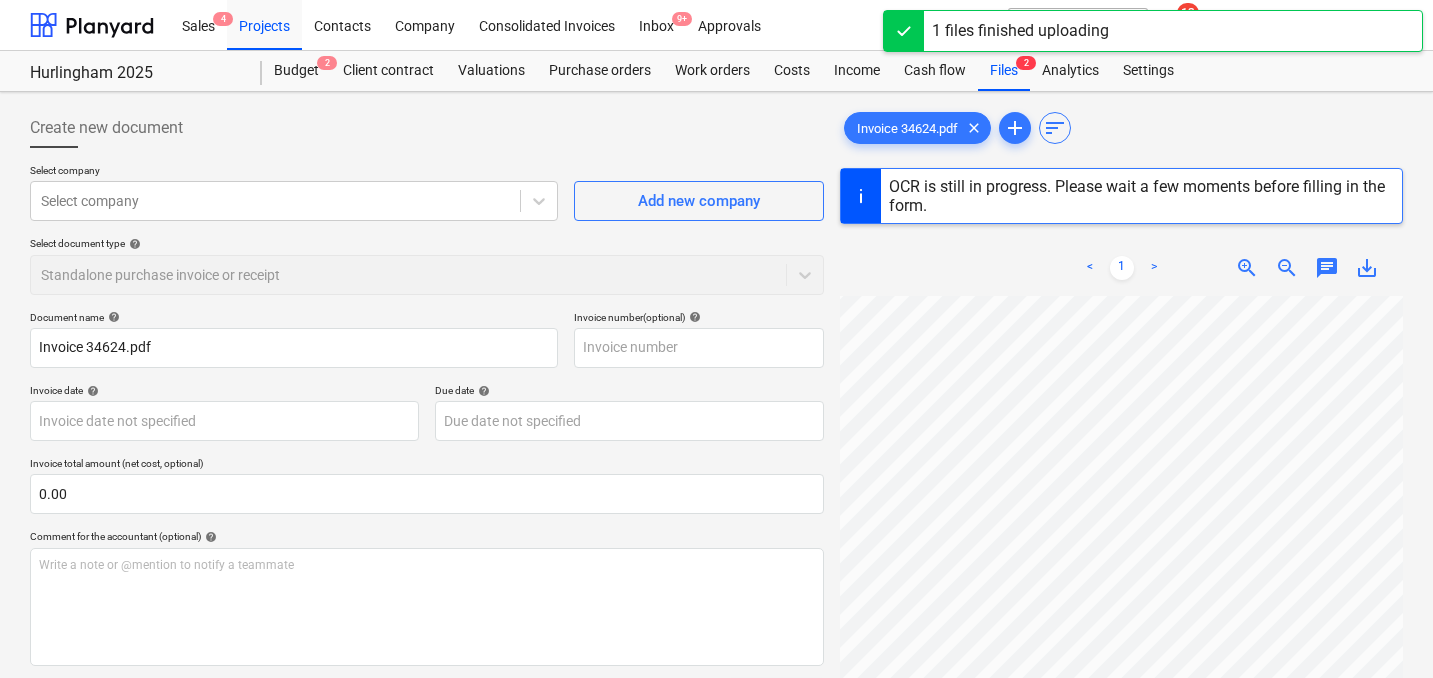 scroll, scrollTop: 235, scrollLeft: 43, axis: both 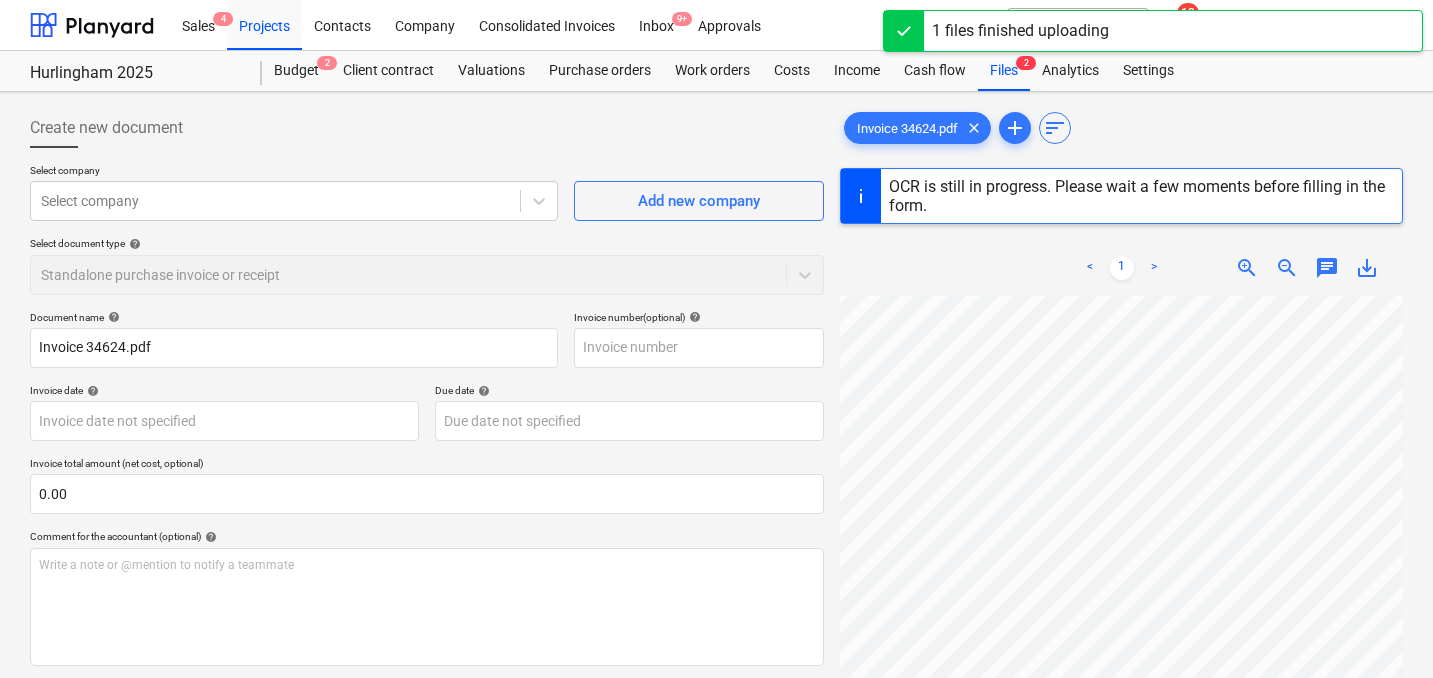 type on "34624" 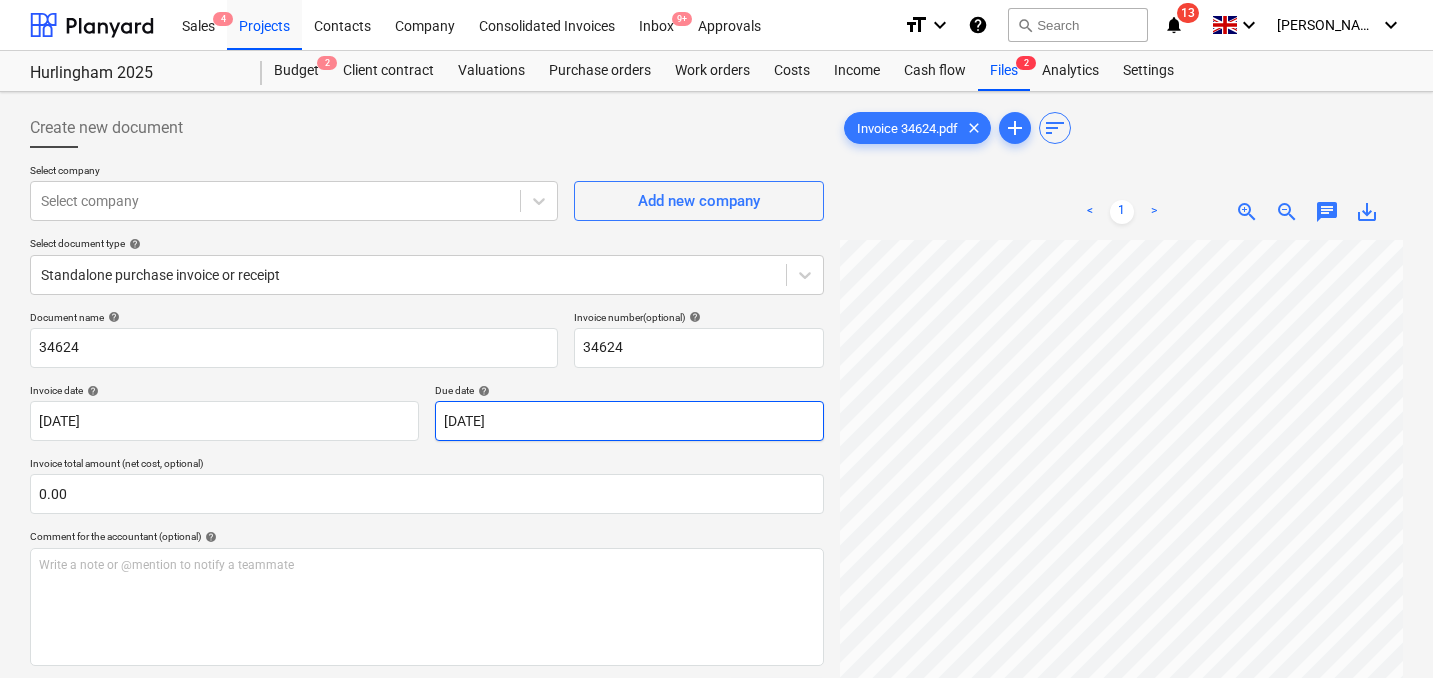 click on "Sales 4 Projects Contacts Company Consolidated Invoices Inbox 9+ Approvals format_size keyboard_arrow_down help search Search notifications 13 keyboard_arrow_down [PERSON_NAME] keyboard_arrow_down Hurlingham 2025 Hurlingham 2025 Budget 2 Client contract Valuations Purchase orders Work orders Costs Income Cash flow Files 2 Analytics Settings Create new document Select company Select company Add new company Select document type help Standalone purchase invoice or receipt Document name help 34624 Invoice number  (optional) help 34624 Invoice date help [DATE] [DATE] Press the down arrow key to interact with the calendar and
select a date. Press the question mark key to get the keyboard shortcuts for changing dates. Due date help [DATE] [DATE] Press the down arrow key to interact with the calendar and
select a date. Press the question mark key to get the keyboard shortcuts for changing dates. Invoice total amount (net cost, optional) 0.00 Comment for the accountant (optional) help ﻿ Clear" at bounding box center (716, 339) 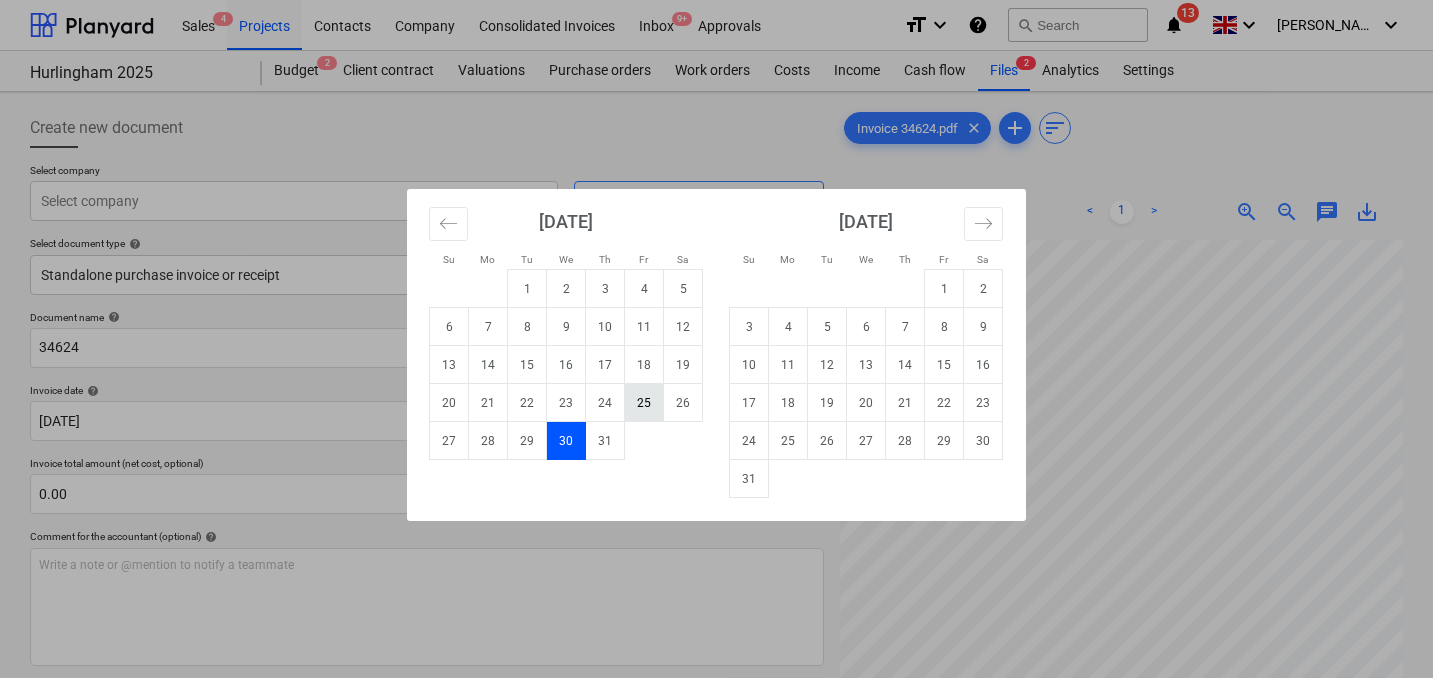 click on "25" at bounding box center (644, 403) 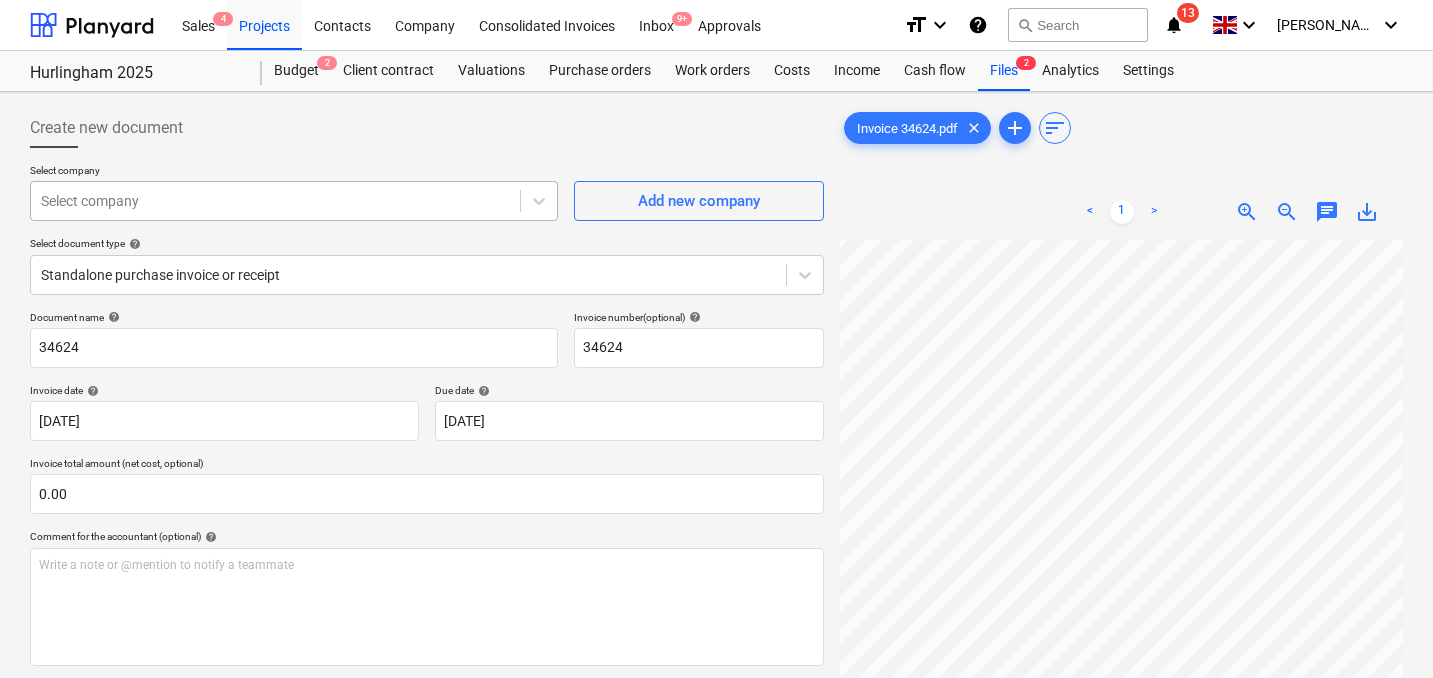 click at bounding box center [275, 201] 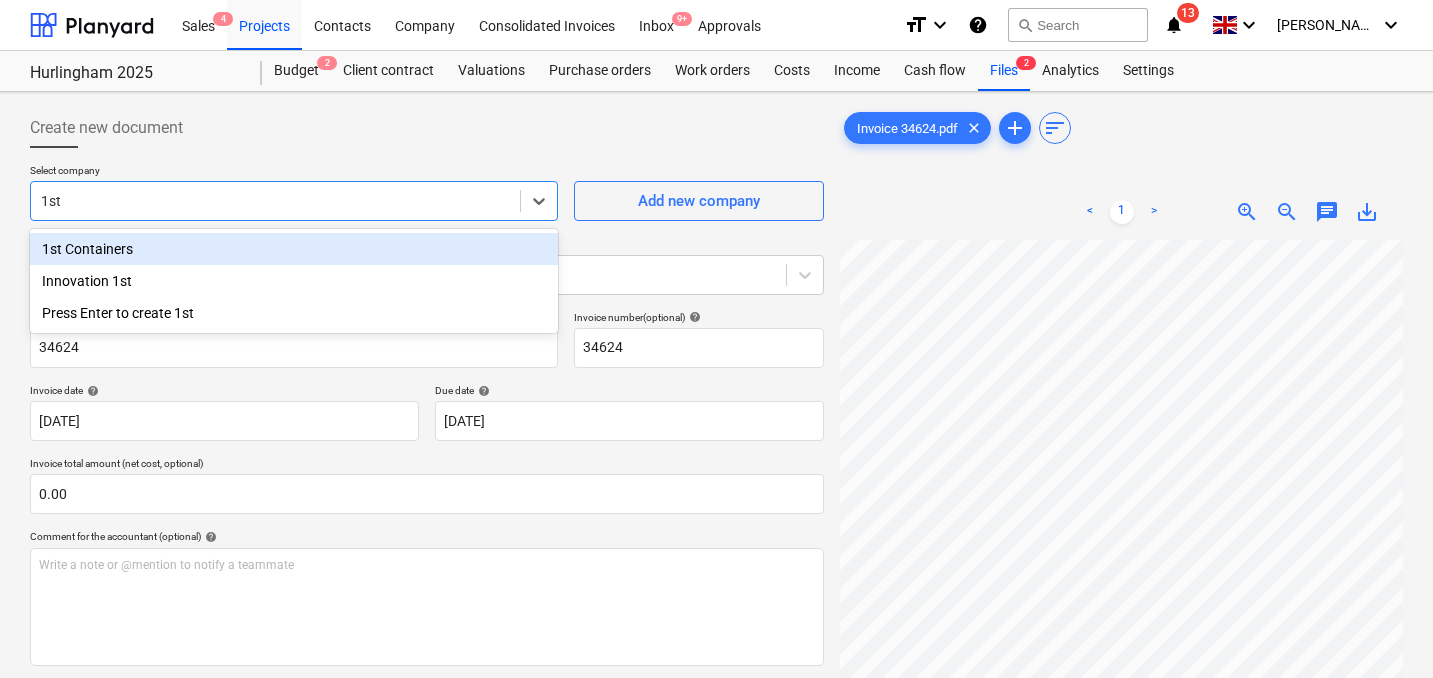 scroll, scrollTop: 1, scrollLeft: 0, axis: vertical 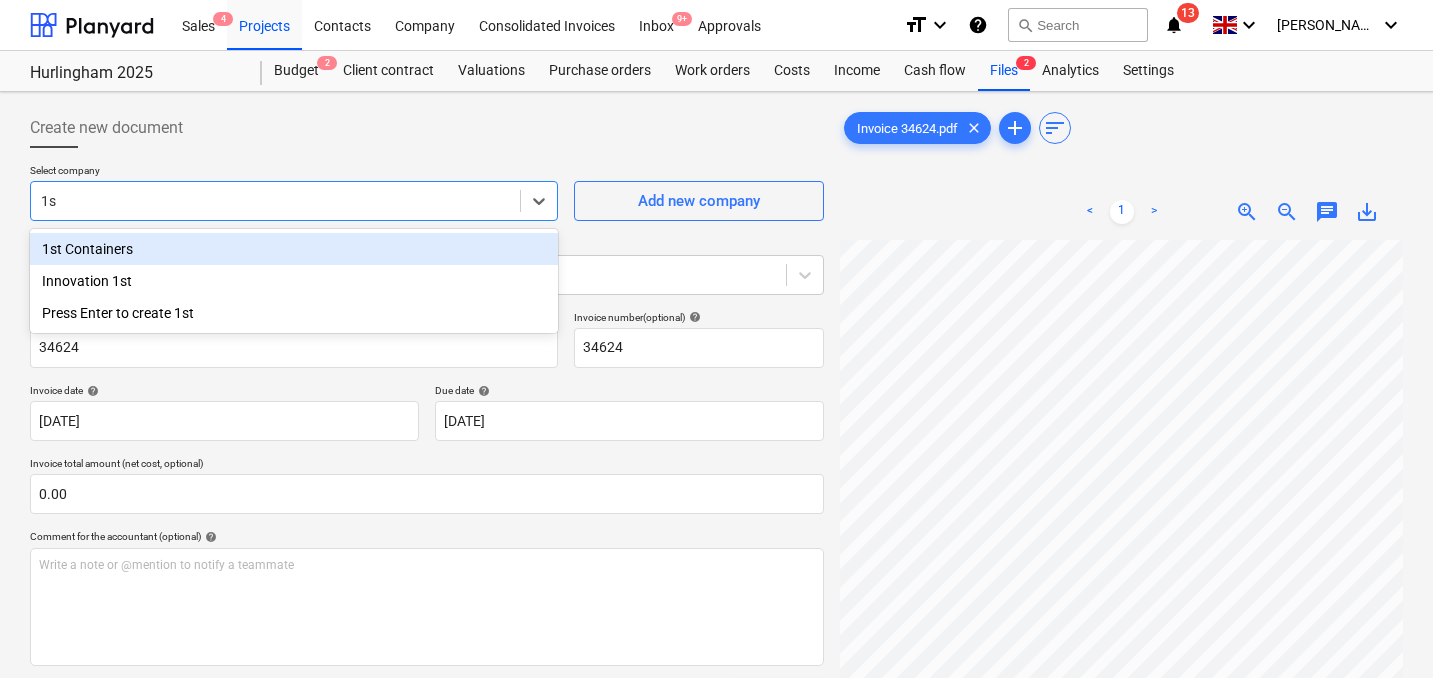 type on "1" 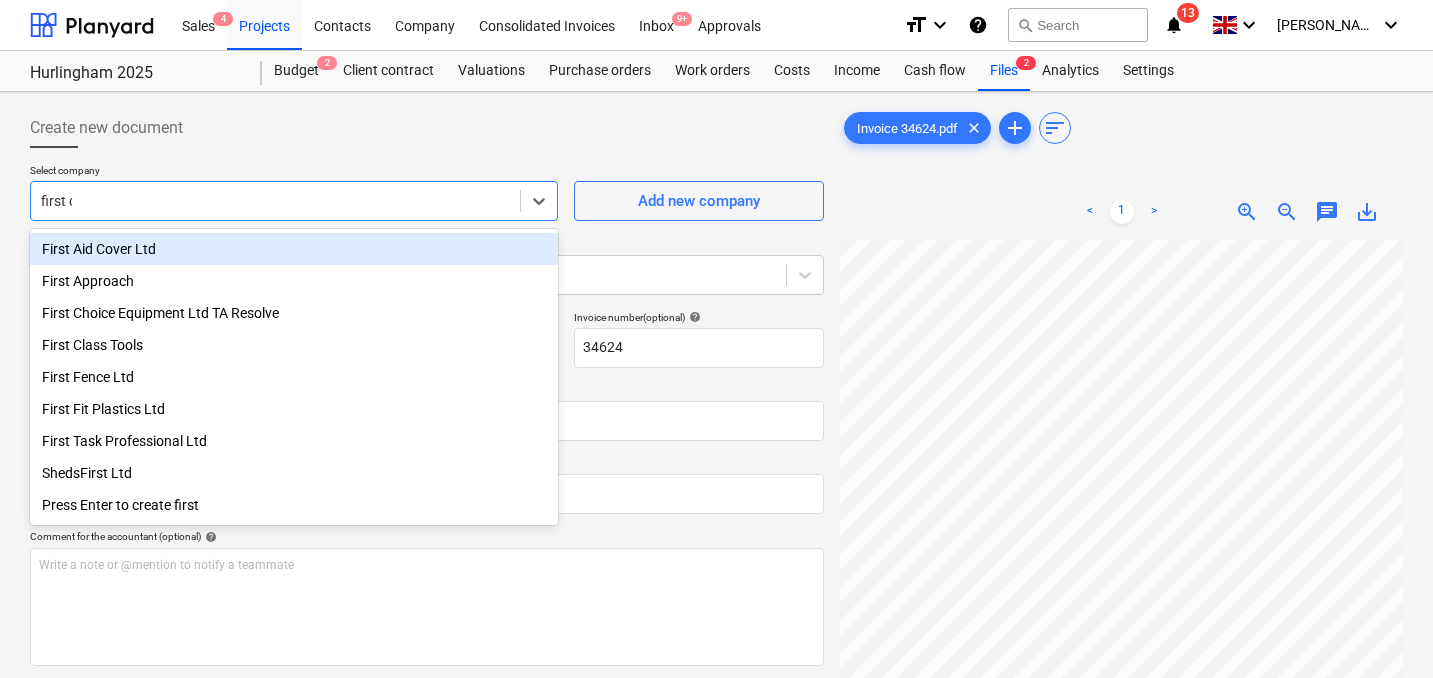 type on "first ch" 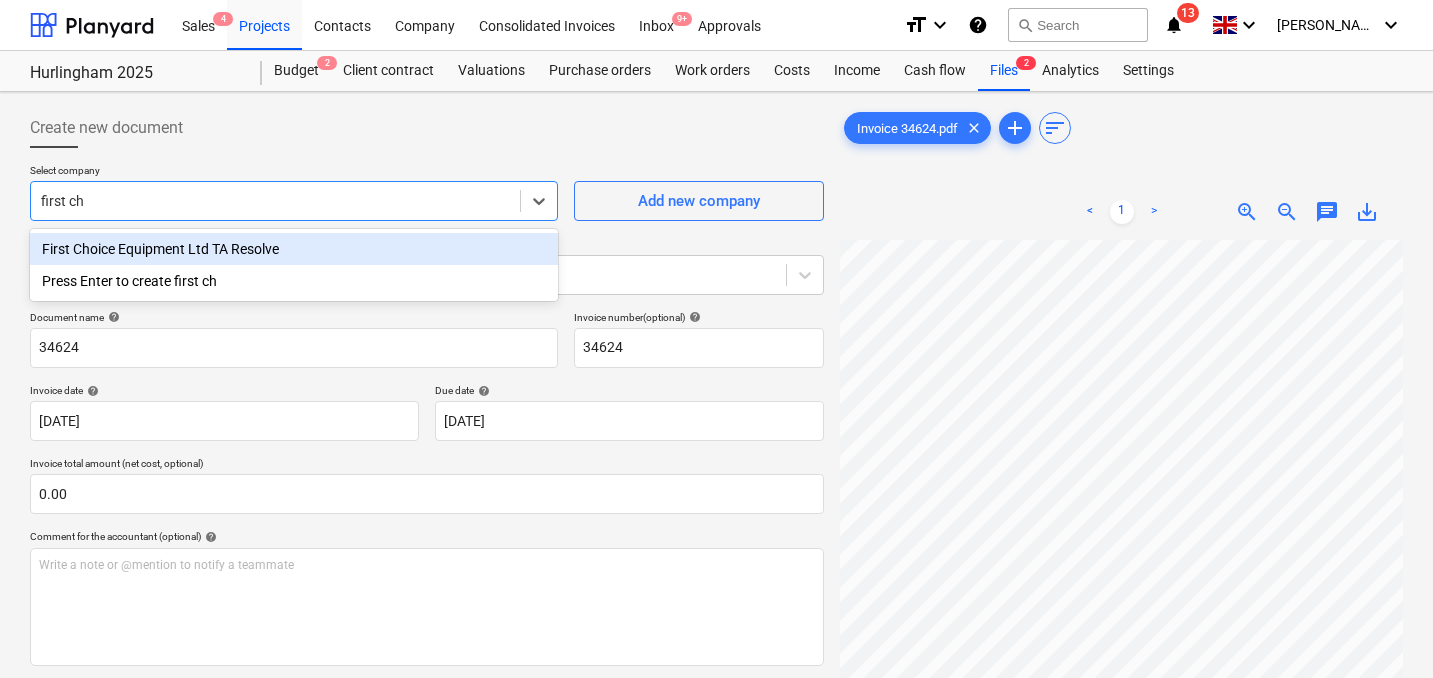 type 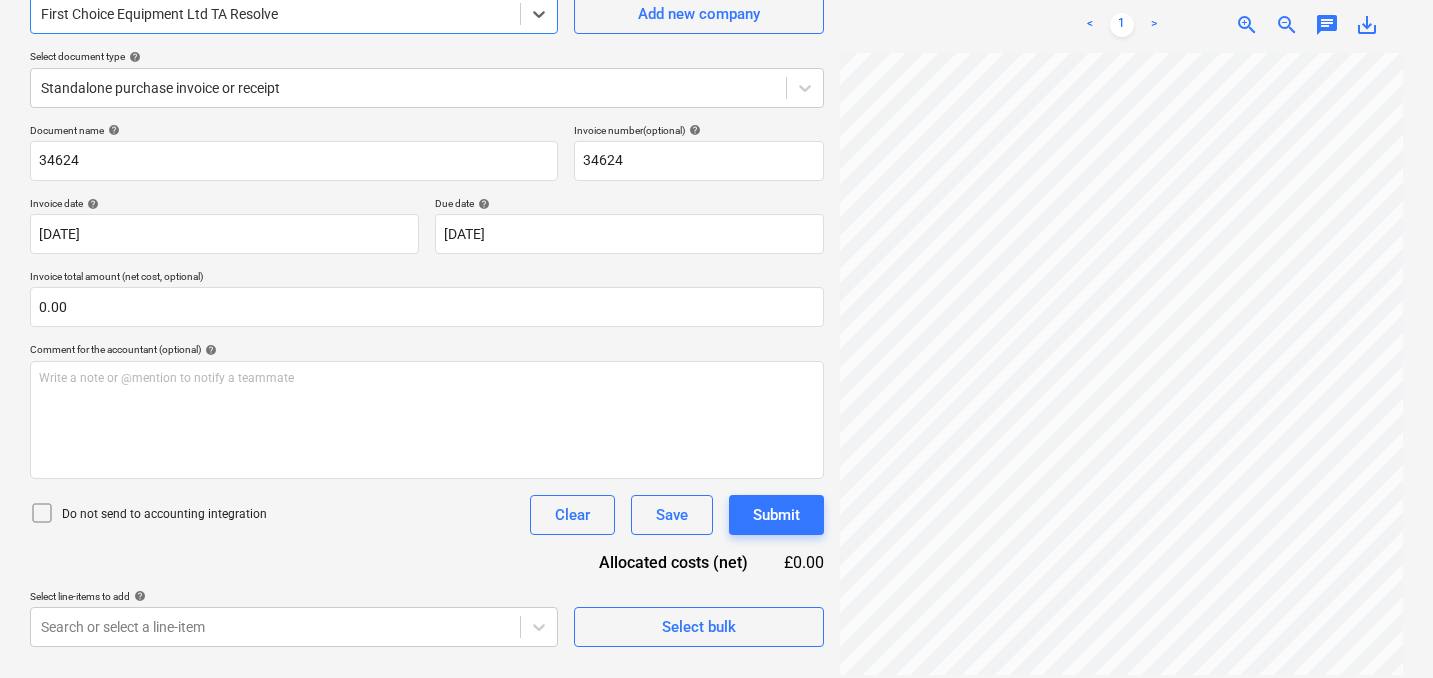 scroll, scrollTop: 200, scrollLeft: 0, axis: vertical 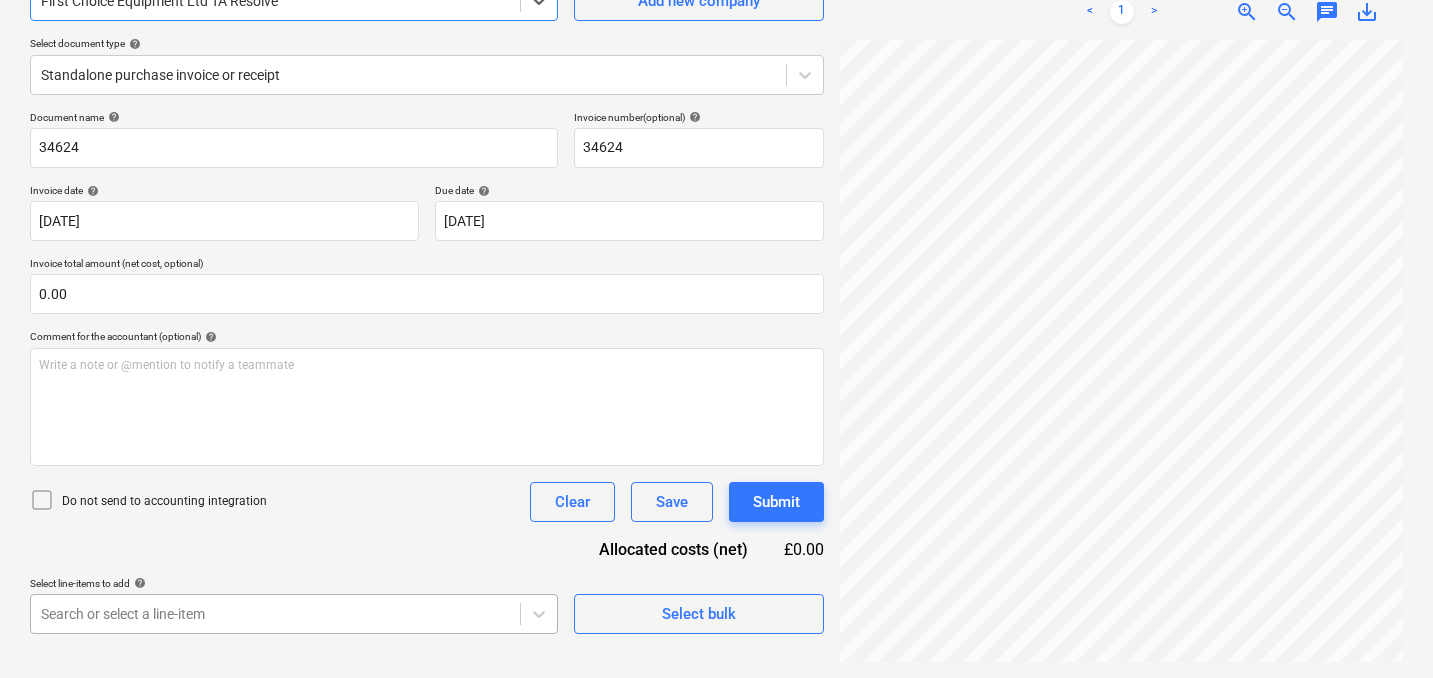 click on "Sales 4 Projects Contacts Company Consolidated Invoices Inbox 9+ Approvals format_size keyboard_arrow_down help search Search notifications 13 keyboard_arrow_down [PERSON_NAME] keyboard_arrow_down Hurlingham 2025 Hurlingham 2025 Budget 2 Client contract Valuations Purchase orders Work orders Costs Income Cash flow Files 2 Analytics Settings Create new document Select company option First Choice Equipment Ltd TA Resolve  , selected.   Select is focused ,type to refine list, press Down to open the menu,  First Choice Equipment Ltd TA Resolve   Add new company Select document type help Standalone purchase invoice or receipt Document name help 34624 Invoice number  (optional) help 34624 Invoice date help [DATE] [DATE] Press the down arrow key to interact with the calendar and
select a date. Press the question mark key to get the keyboard shortcuts for changing dates. Due date help [DATE] [DATE] Invoice total amount (net cost, optional) 0.00 Comment for the accountant (optional) help ﻿ Save" at bounding box center (716, 139) 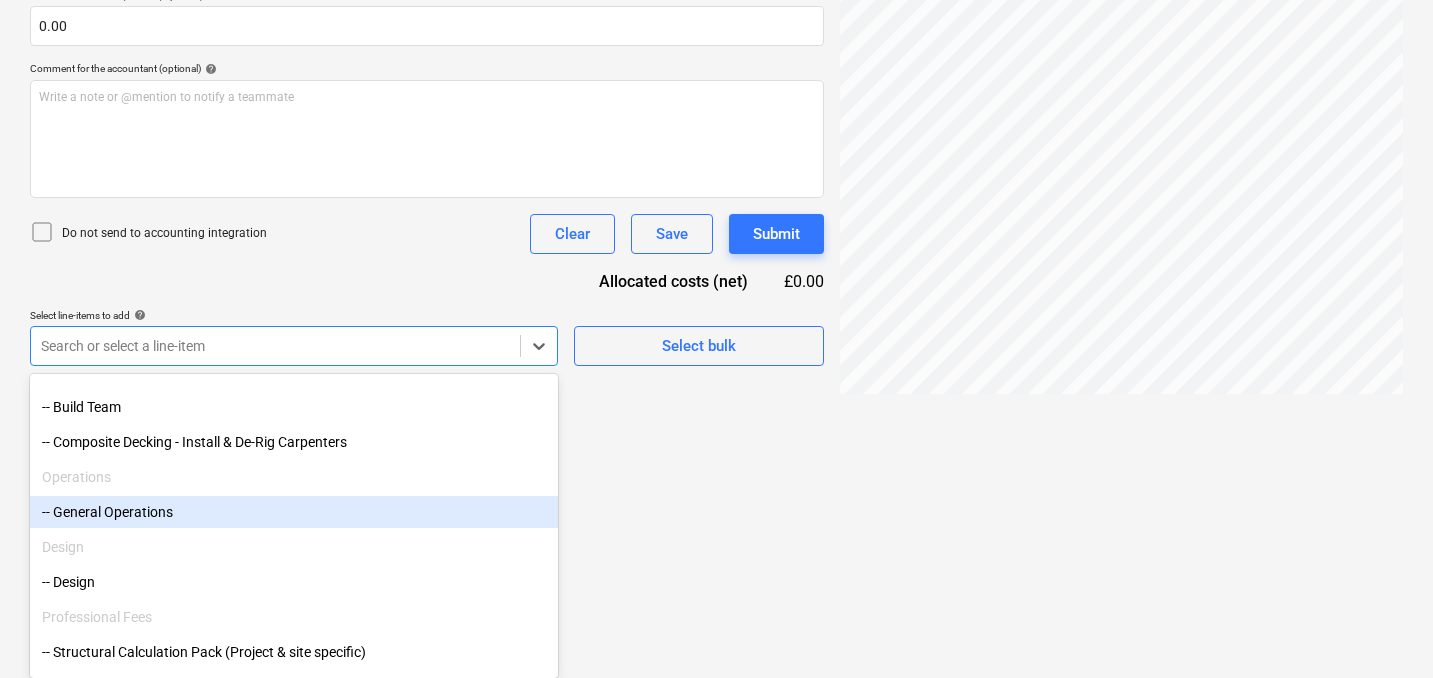 scroll, scrollTop: 274, scrollLeft: 0, axis: vertical 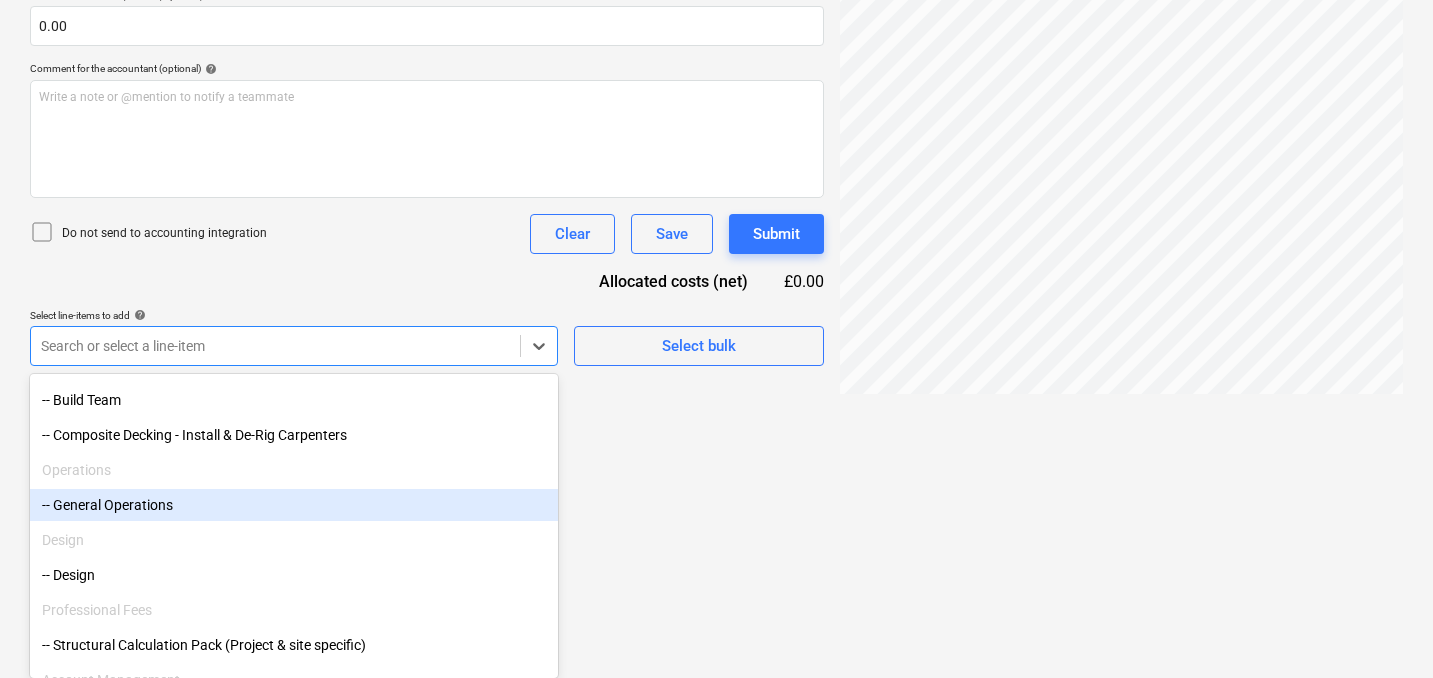 click on "--   General Operations" at bounding box center (294, 505) 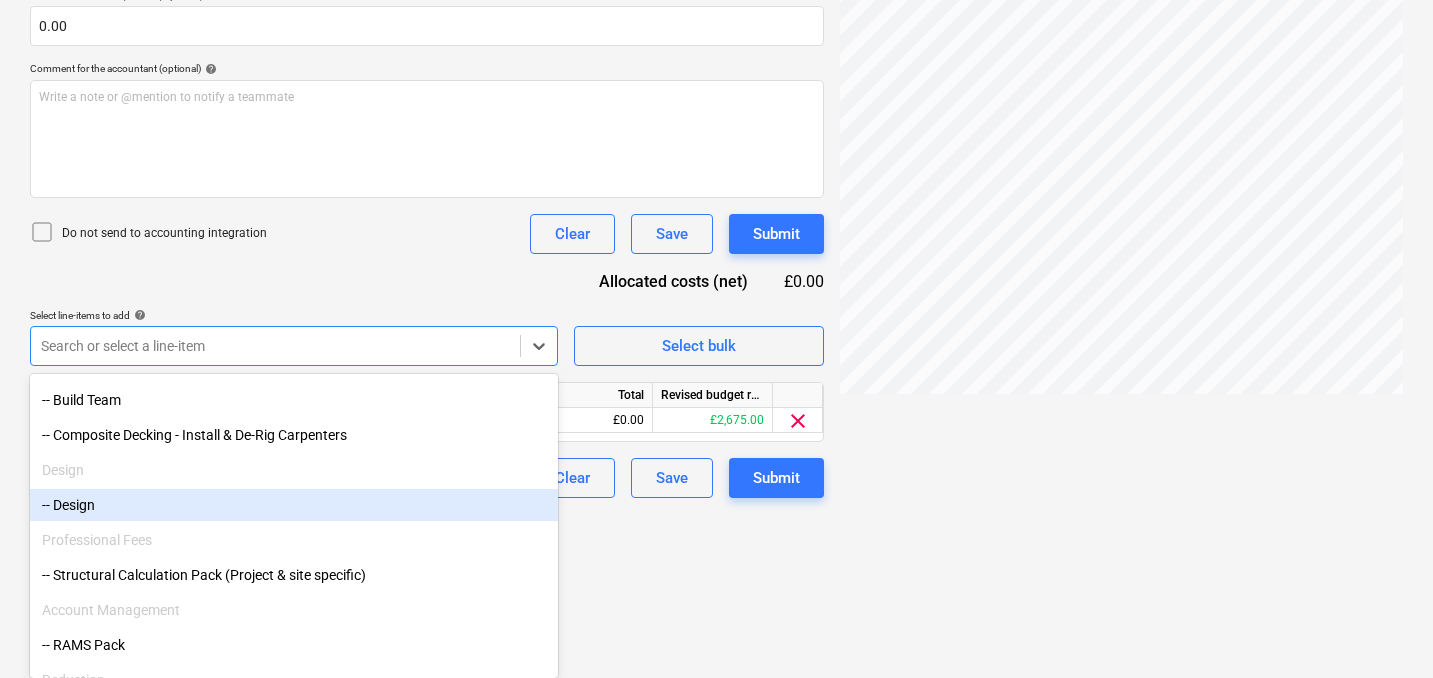 scroll, scrollTop: 280, scrollLeft: 0, axis: vertical 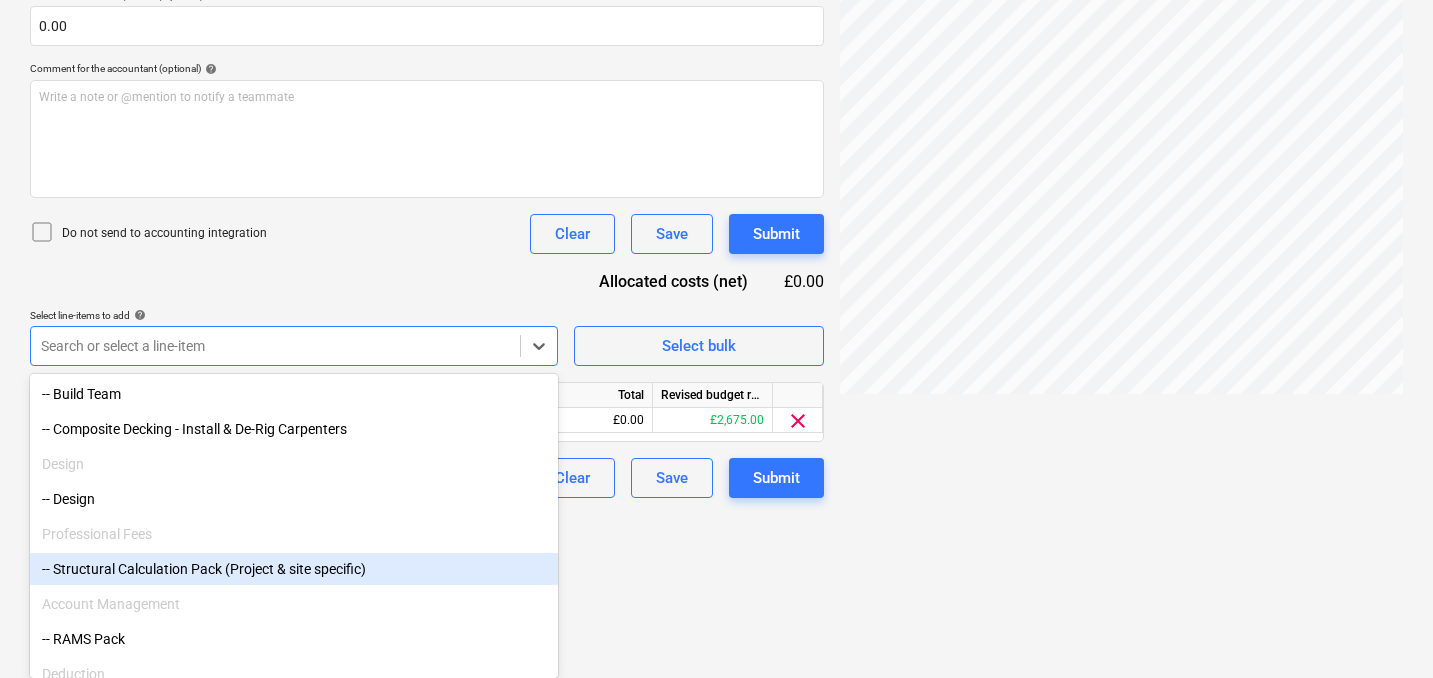 click on "Sales 4 Projects Contacts Company Consolidated Invoices Inbox 9+ Approvals format_size keyboard_arrow_down help search Search notifications 13 keyboard_arrow_down [PERSON_NAME] keyboard_arrow_down Hurlingham 2025 Hurlingham 2025 Budget 2 Client contract Valuations Purchase orders Work orders Costs Income Cash flow Files 2 Analytics Settings Create new document Select company First Choice Equipment Ltd TA Resolve   Add new company Select document type help Standalone purchase invoice or receipt Document name help 34624 Invoice number  (optional) help 34624 Invoice date help [DATE] [DATE] Press the down arrow key to interact with the calendar and
select a date. Press the question mark key to get the keyboard shortcuts for changing dates. Due date help [DATE] [DATE] Press the down arrow key to interact with the calendar and
select a date. Press the question mark key to get the keyboard shortcuts for changing dates. Invoice total amount (net cost, optional) 0.00 help ﻿ Clear Save <" at bounding box center (716, -129) 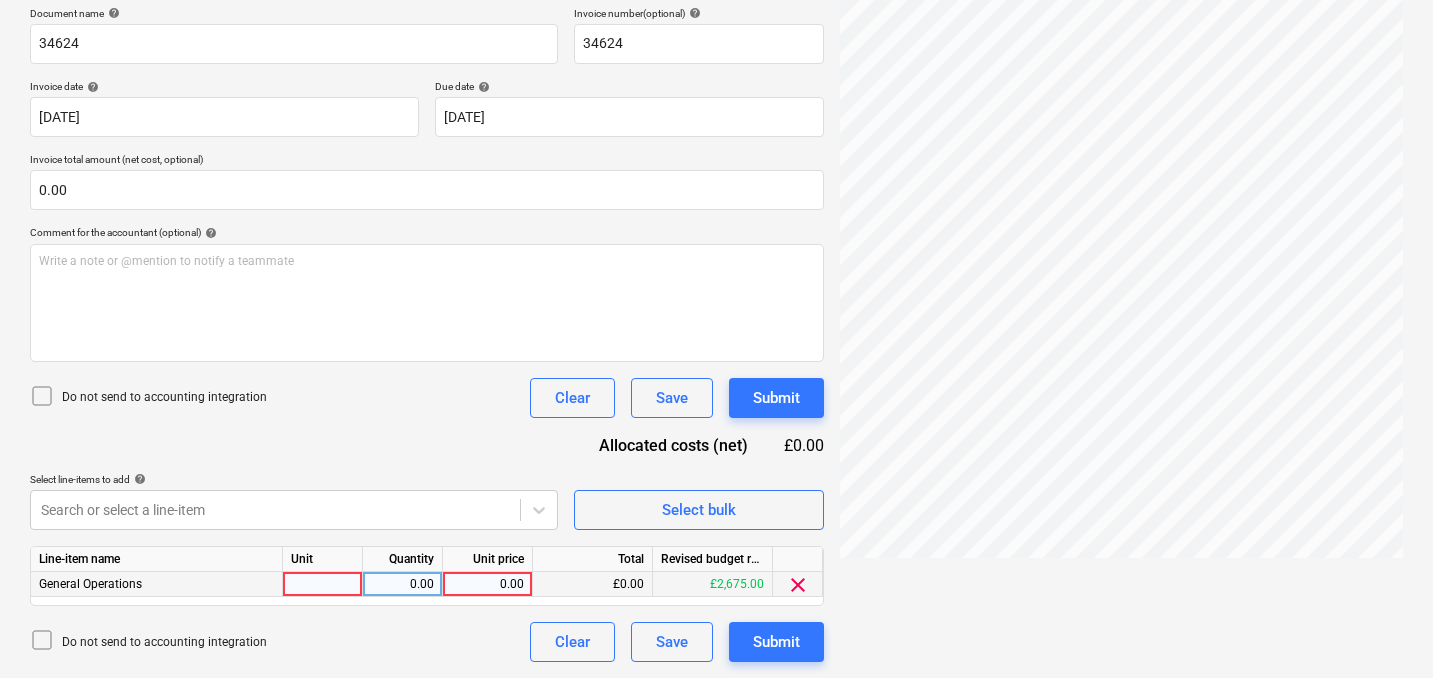 click at bounding box center (323, 584) 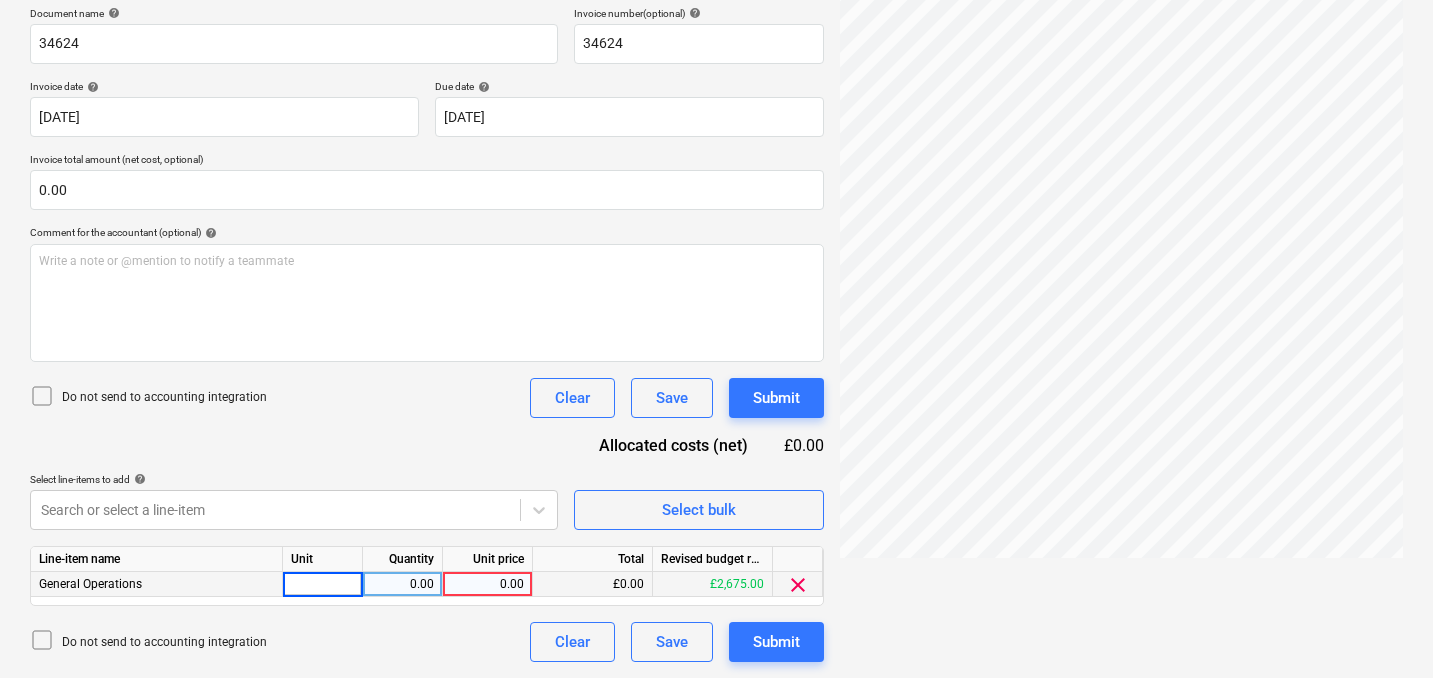 type on "1" 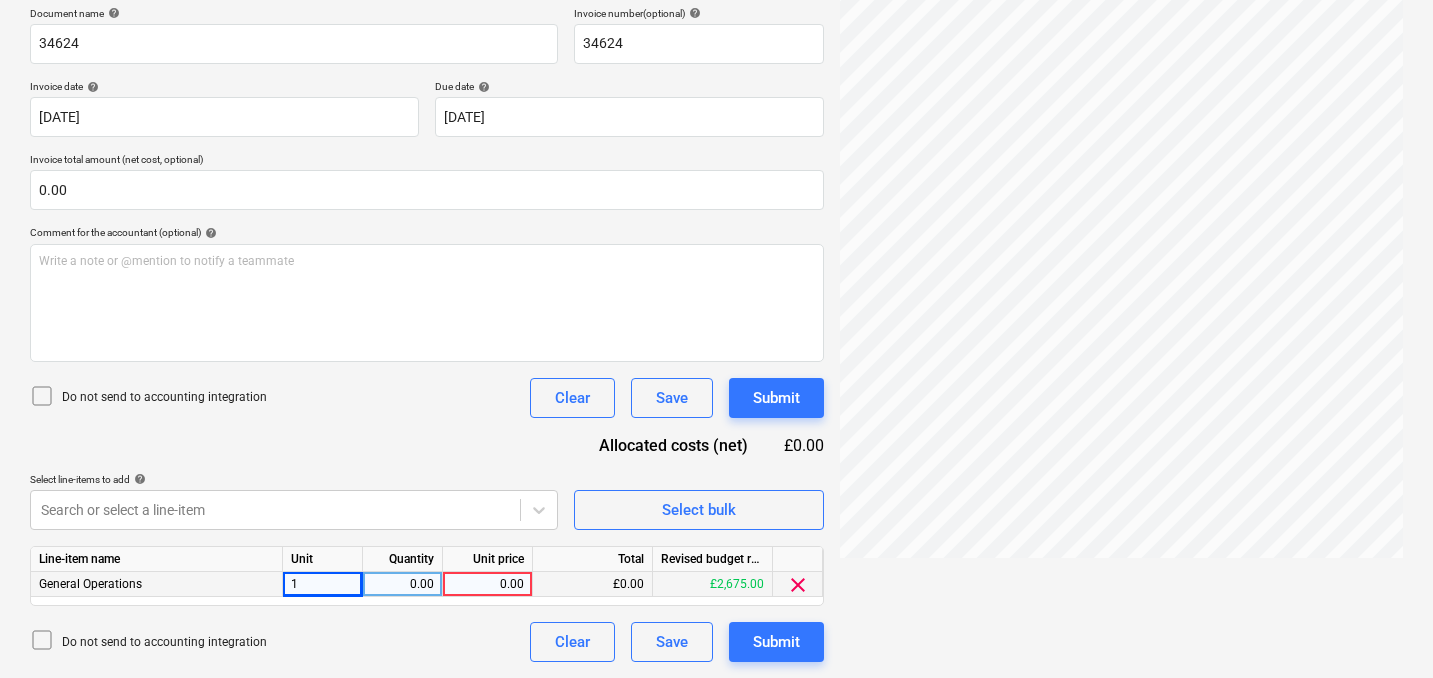 click on "0.00" at bounding box center [402, 584] 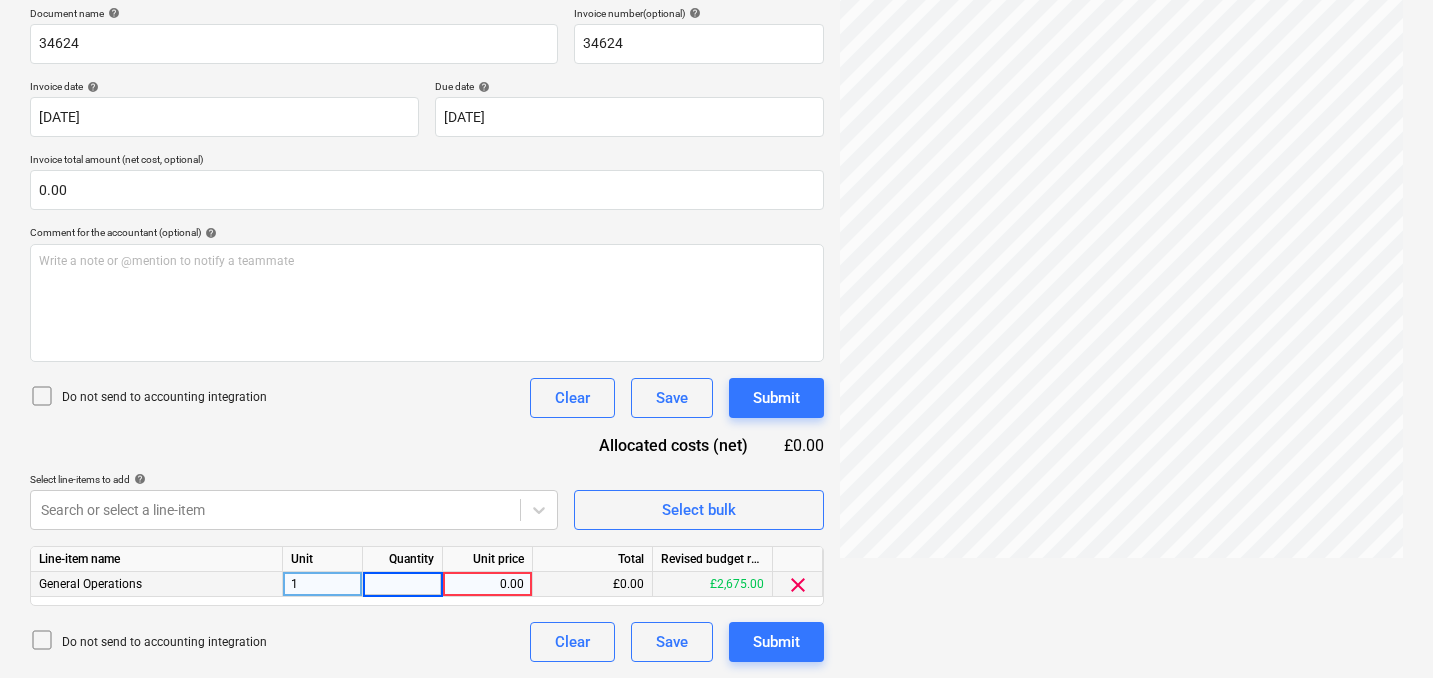type on "1" 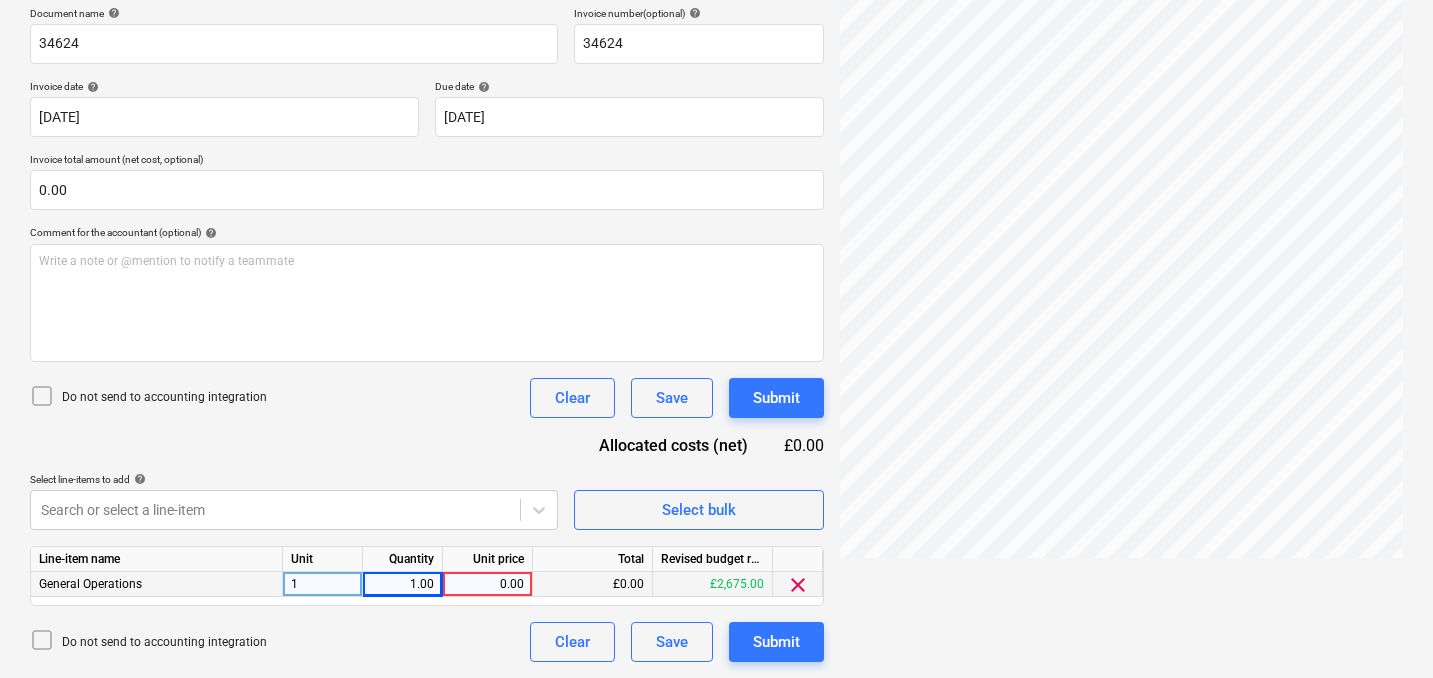 click on "0.00" at bounding box center [487, 584] 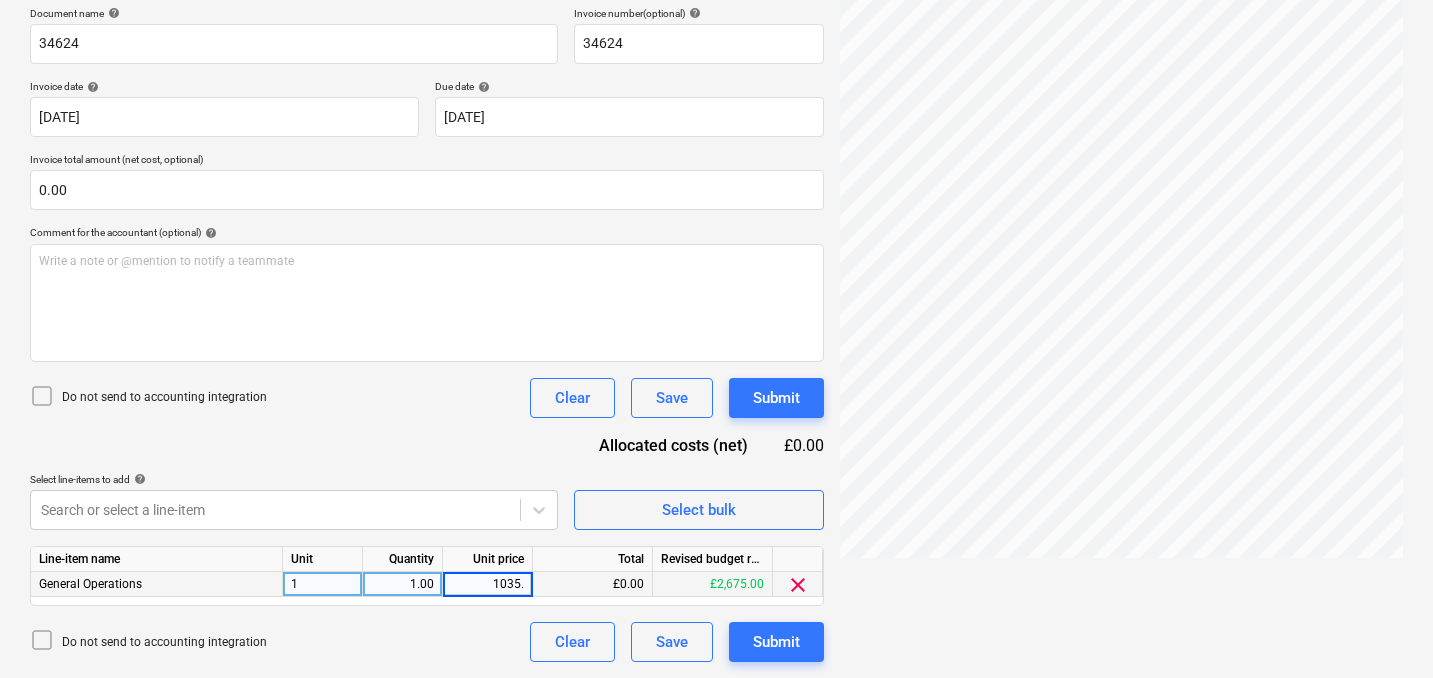 scroll, scrollTop: 8, scrollLeft: 43, axis: both 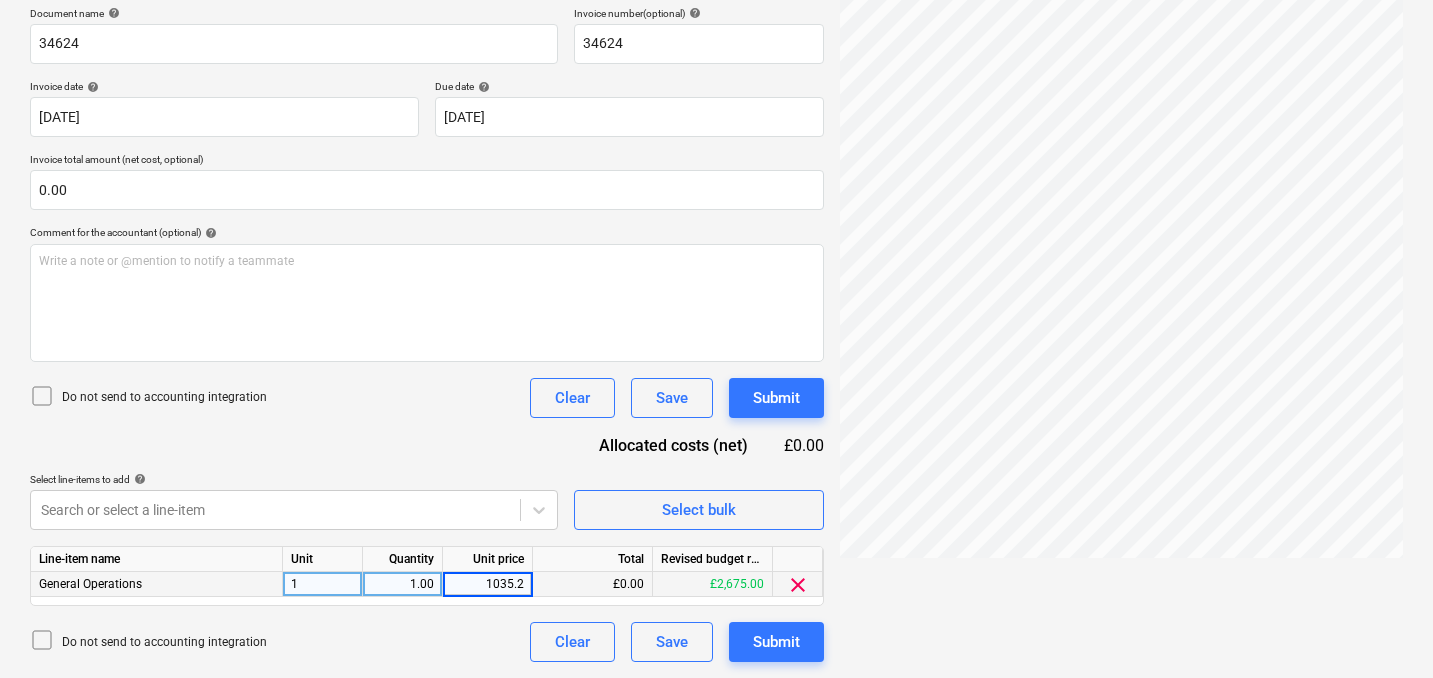 type on "1035.25" 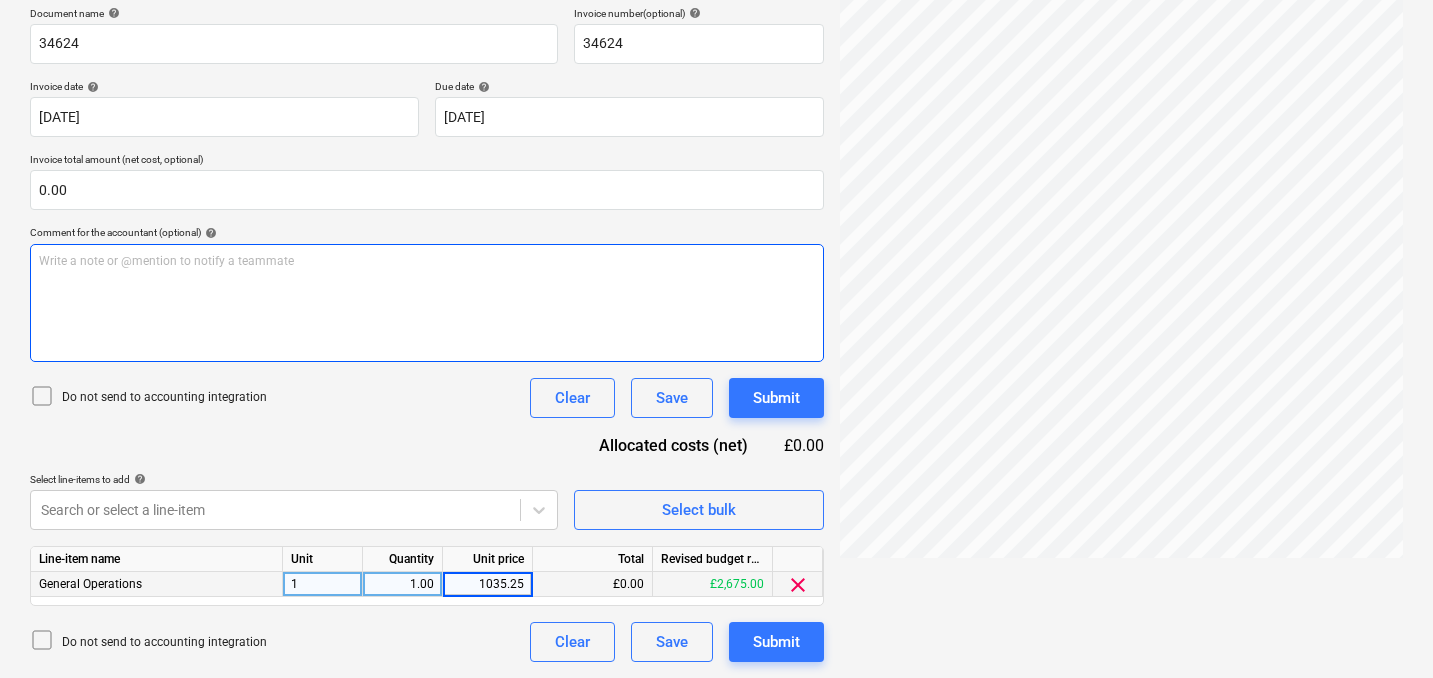 scroll, scrollTop: 8, scrollLeft: 0, axis: vertical 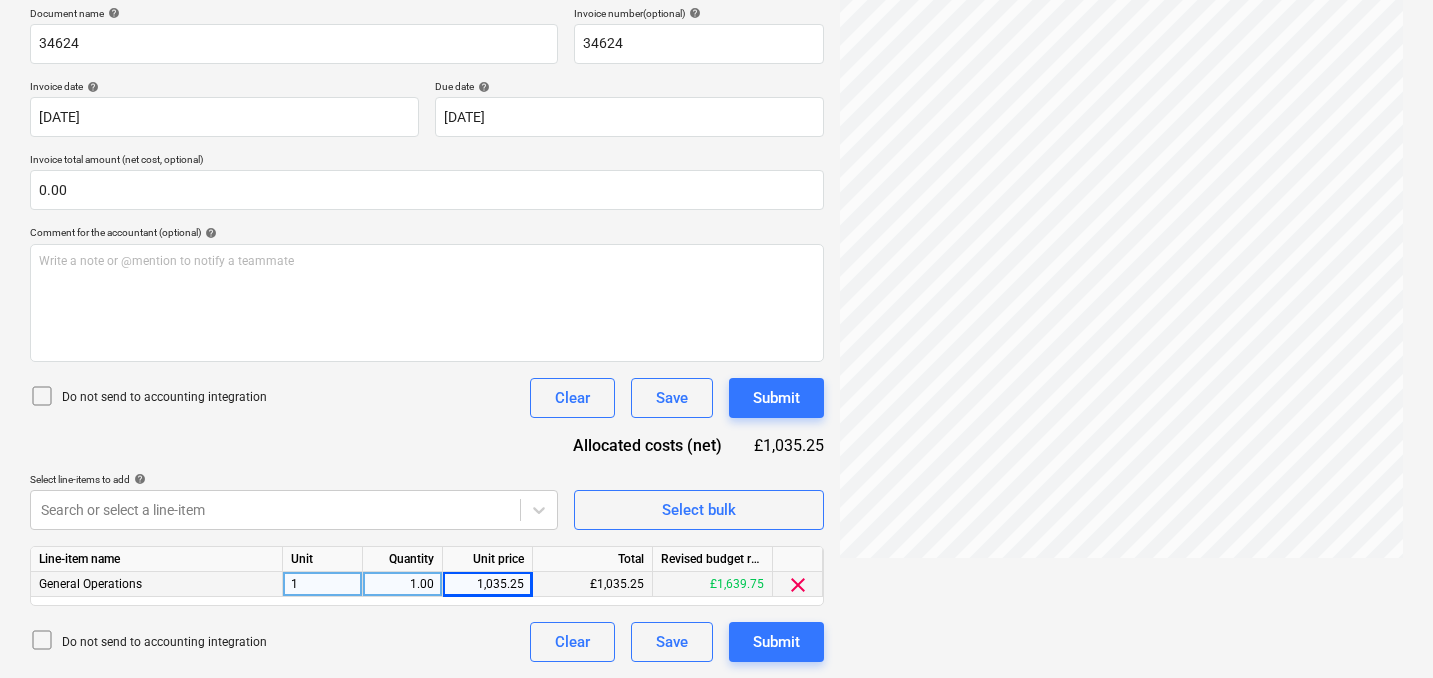 click on "Document name help 34624 Invoice number  (optional) help 34624 Invoice date help [DATE] [DATE] Press the down arrow key to interact with the calendar and
select a date. Press the question mark key to get the keyboard shortcuts for changing dates. Due date help [DATE] [DATE] Press the down arrow key to interact with the calendar and
select a date. Press the question mark key to get the keyboard shortcuts for changing dates. Invoice total amount (net cost, optional) 0.00 Comment for the accountant (optional) help Write a note or @mention to notify a teammate ﻿ Do not send to accounting integration Clear Save Submit Allocated costs (net) £1,035.25 Select line-items to add help Search or select a line-item Select bulk Line-item name Unit Quantity Unit price Total Revised budget remaining  General Operations 1 1.00 1,035.25 £1,035.25 £1,639.75 clear Do not send to accounting integration Clear Save Submit" at bounding box center (427, 334) 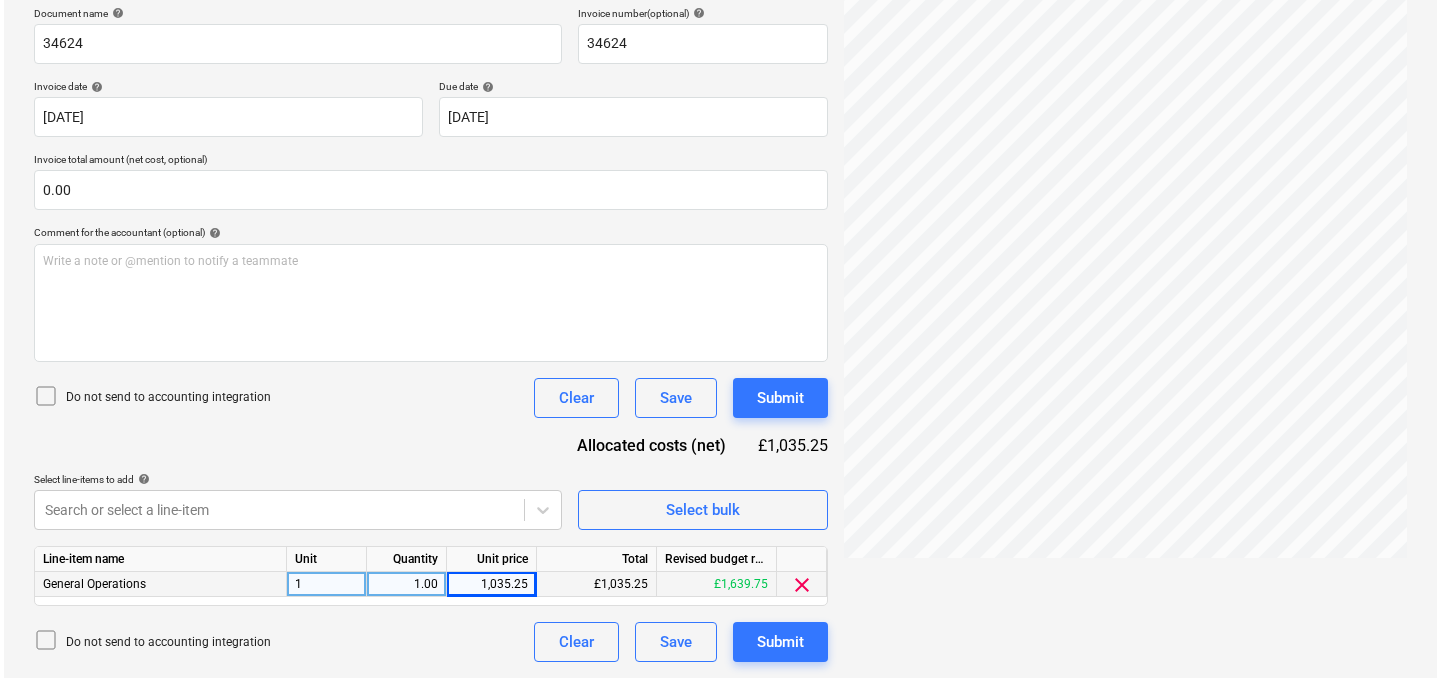 scroll, scrollTop: 121, scrollLeft: 0, axis: vertical 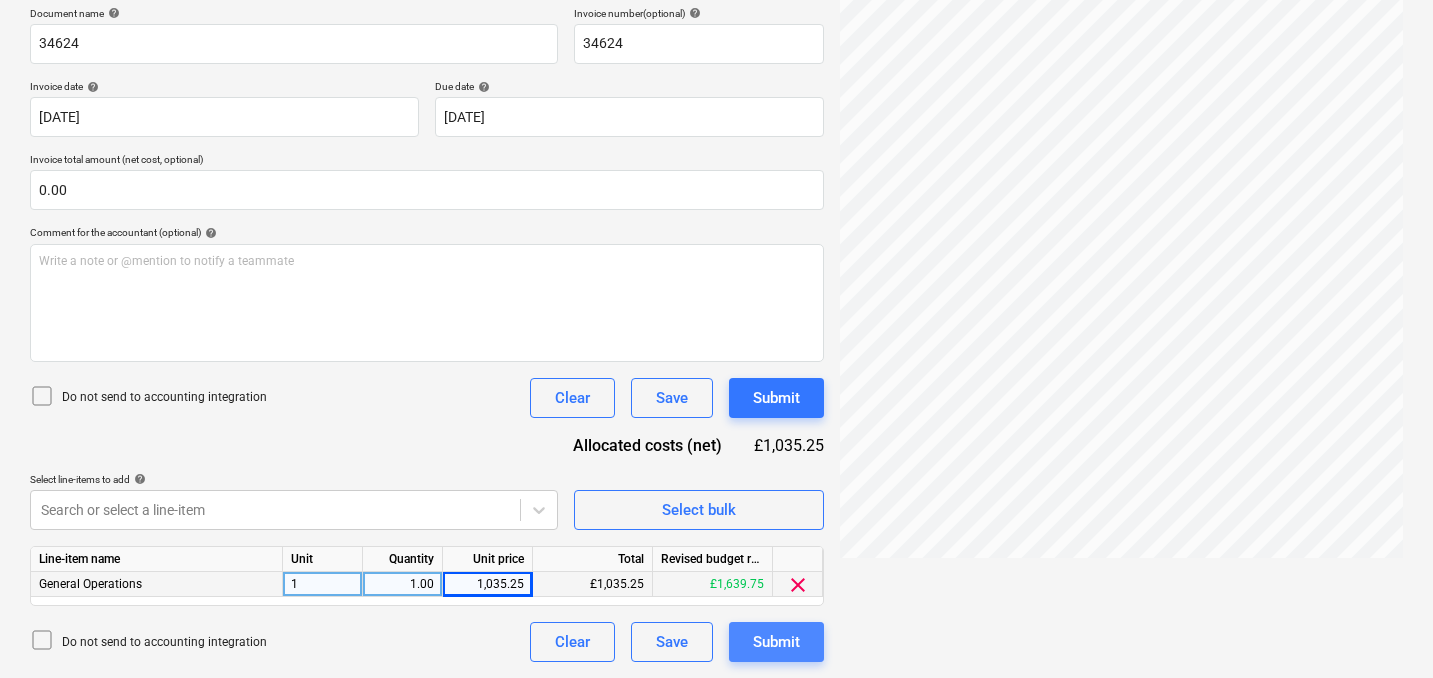 click on "Submit" at bounding box center [776, 642] 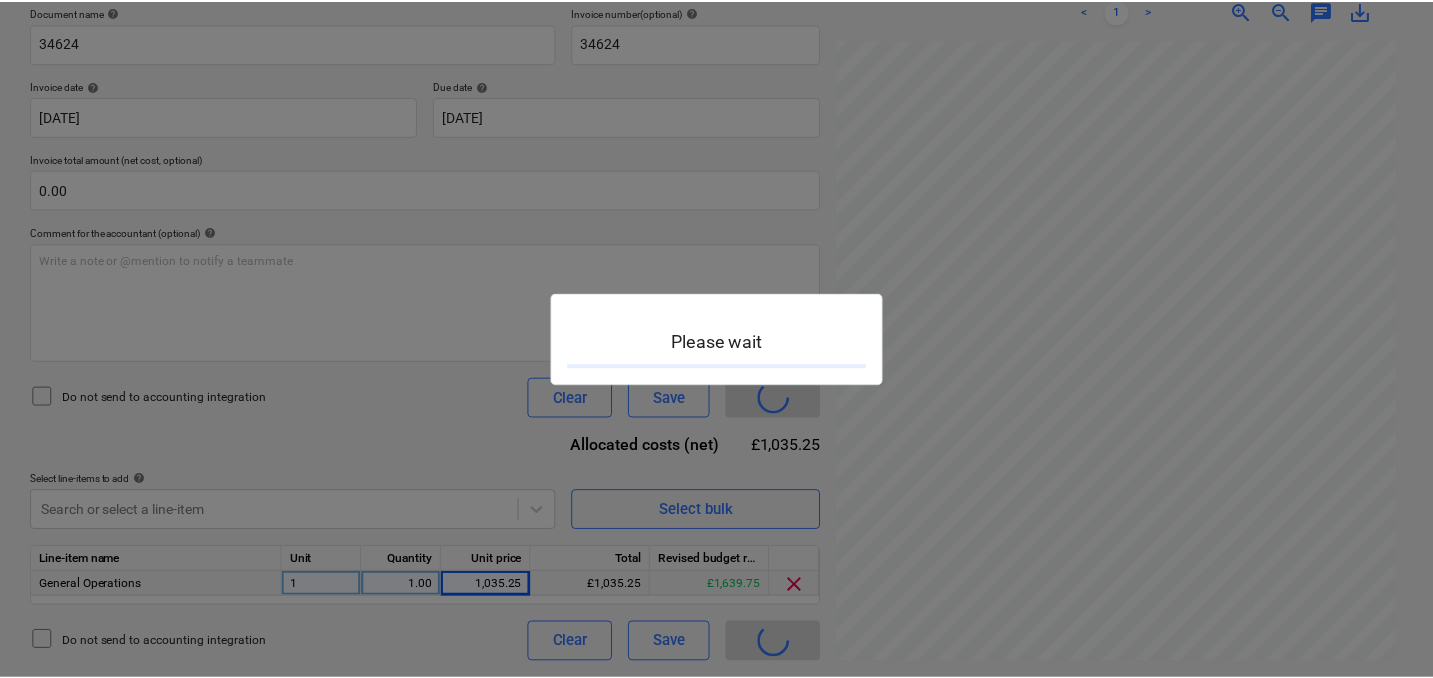 scroll, scrollTop: 0, scrollLeft: 0, axis: both 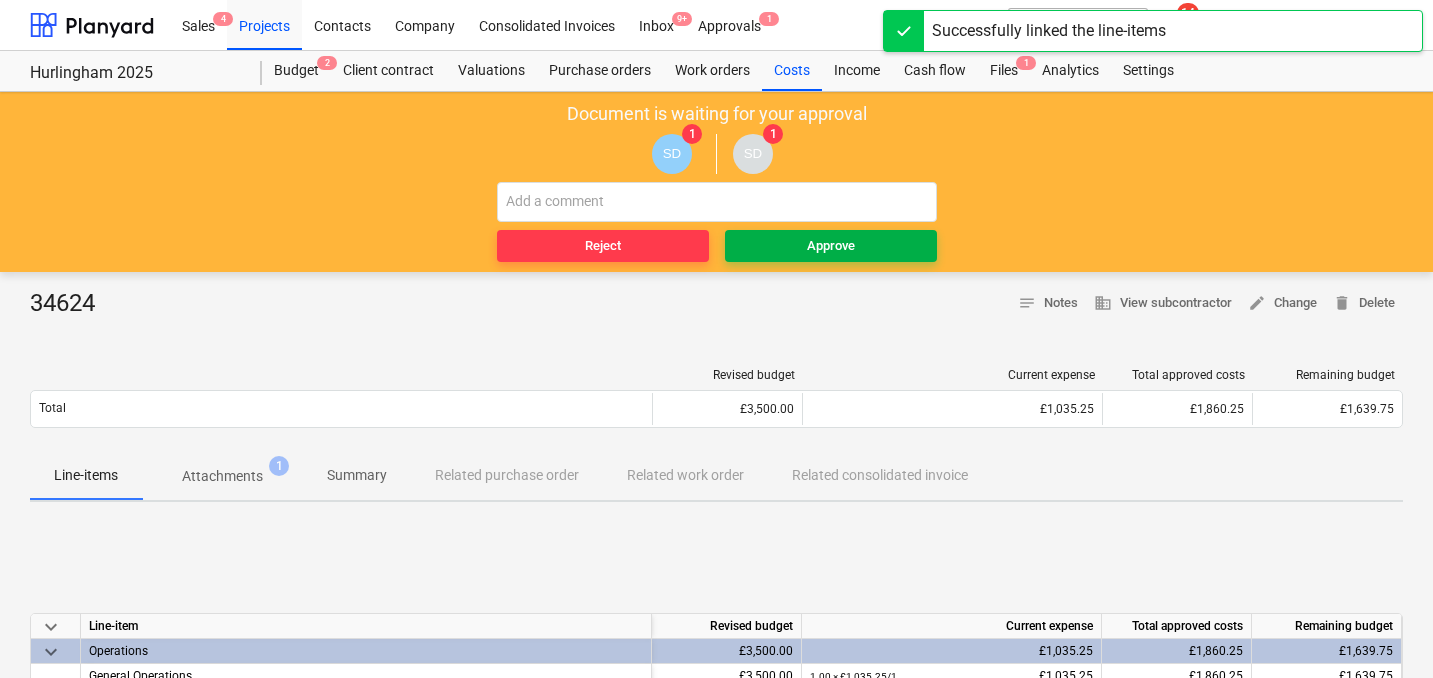 click on "Approve" at bounding box center (831, 246) 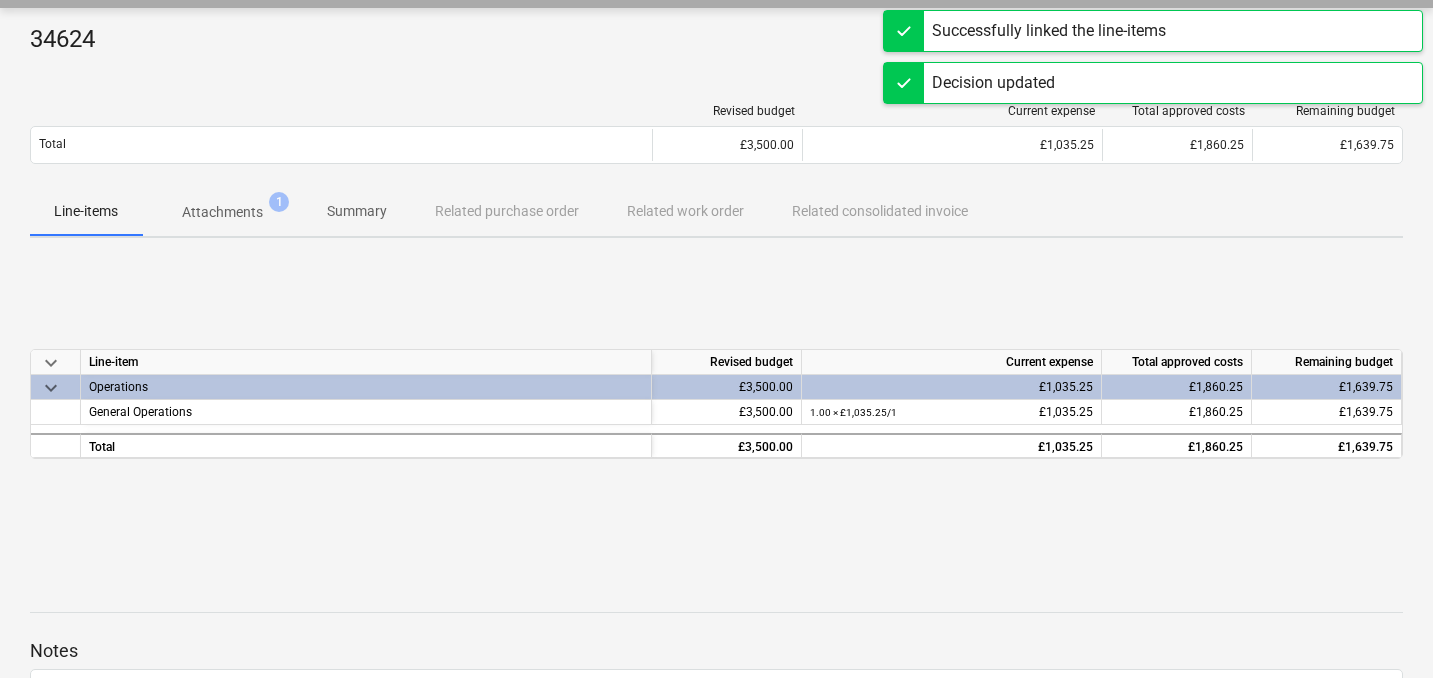 scroll, scrollTop: 201, scrollLeft: 0, axis: vertical 